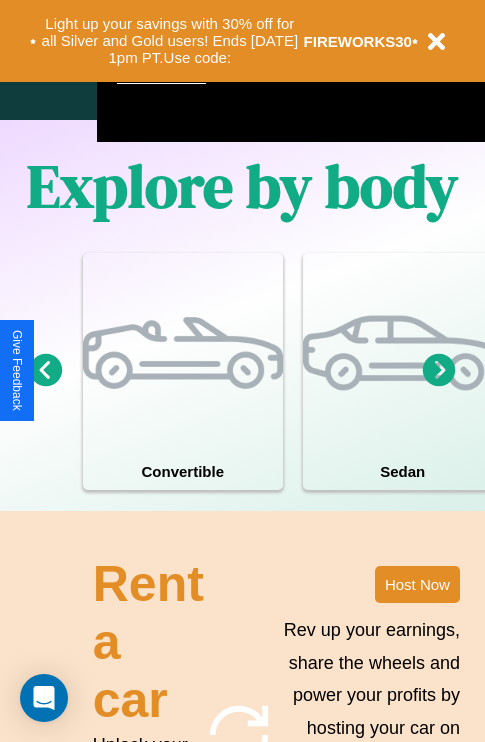 scroll, scrollTop: 2423, scrollLeft: 0, axis: vertical 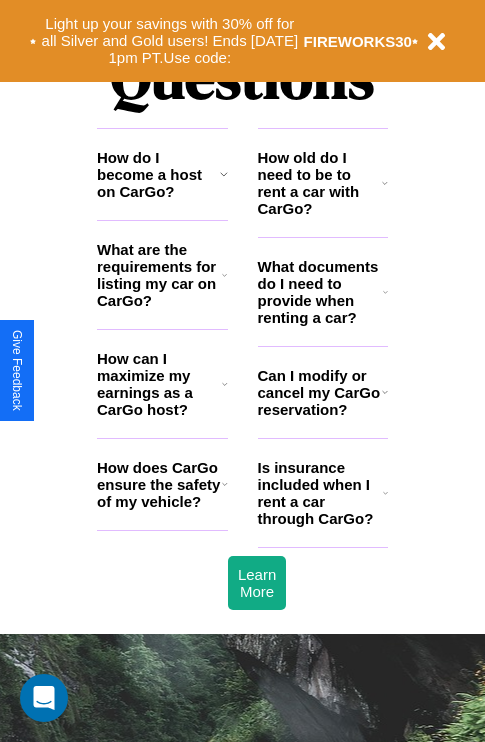 click on "How does CarGo ensure the safety of my vehicle?" at bounding box center [159, 484] 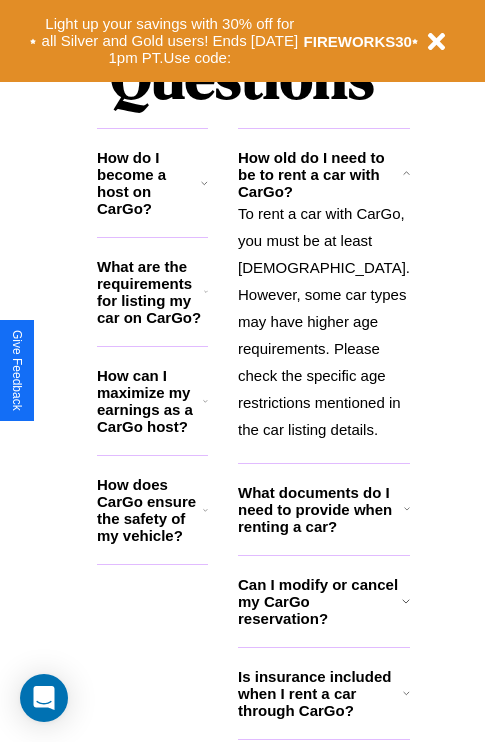 click 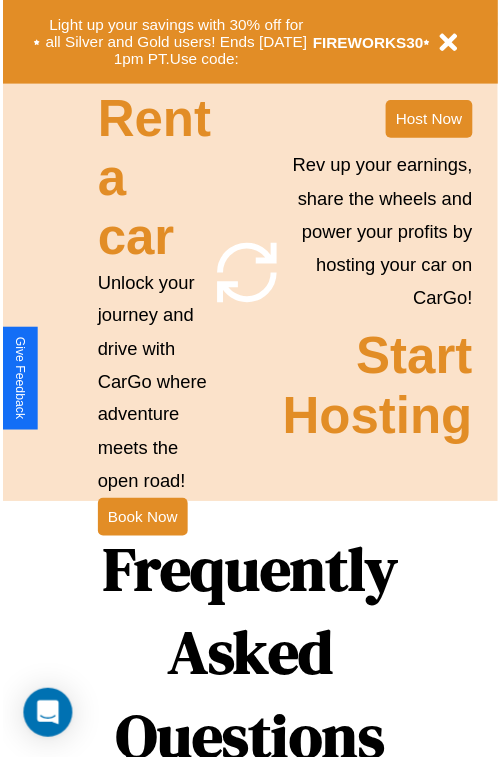 scroll, scrollTop: 0, scrollLeft: 0, axis: both 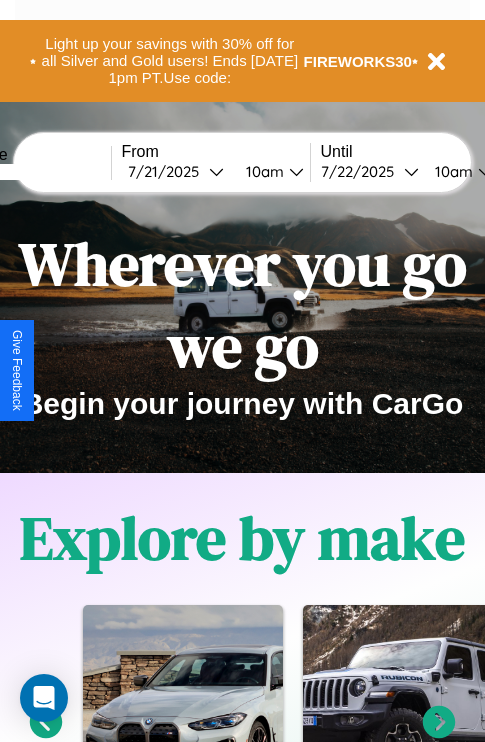 click at bounding box center (36, 172) 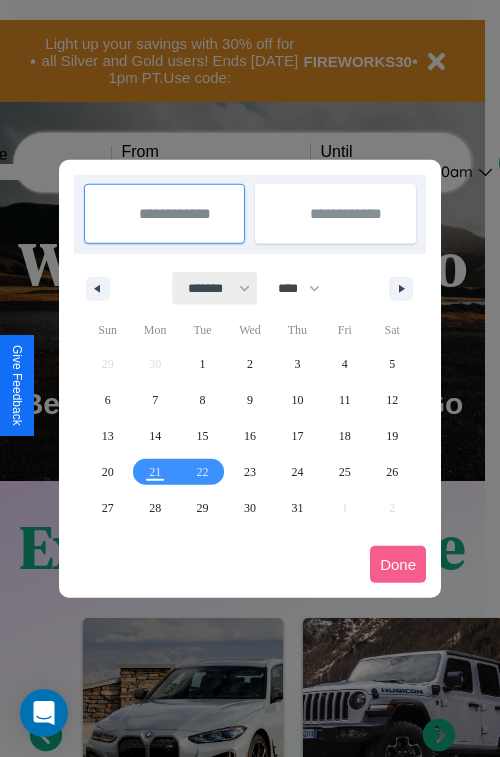 click on "******* ******** ***** ***** *** **** **** ****** ********* ******* ******** ********" at bounding box center [215, 288] 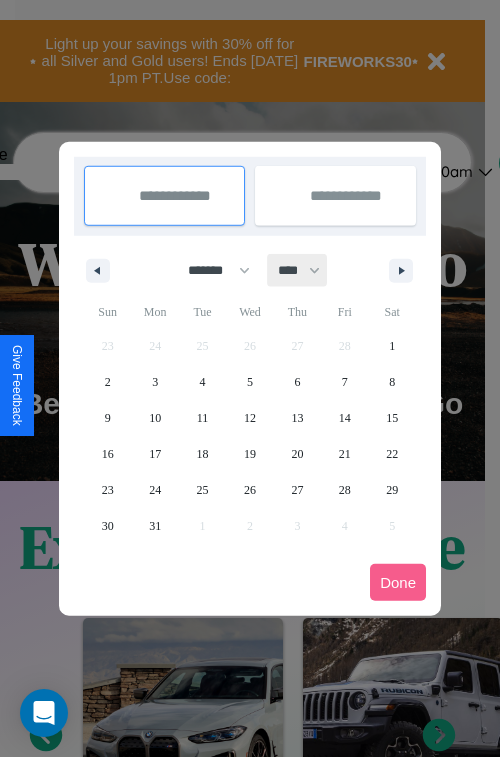 click on "**** **** **** **** **** **** **** **** **** **** **** **** **** **** **** **** **** **** **** **** **** **** **** **** **** **** **** **** **** **** **** **** **** **** **** **** **** **** **** **** **** **** **** **** **** **** **** **** **** **** **** **** **** **** **** **** **** **** **** **** **** **** **** **** **** **** **** **** **** **** **** **** **** **** **** **** **** **** **** **** **** **** **** **** **** **** **** **** **** **** **** **** **** **** **** **** **** **** **** **** **** **** **** **** **** **** **** **** **** **** **** **** **** **** **** **** **** **** **** **** ****" at bounding box center (298, 270) 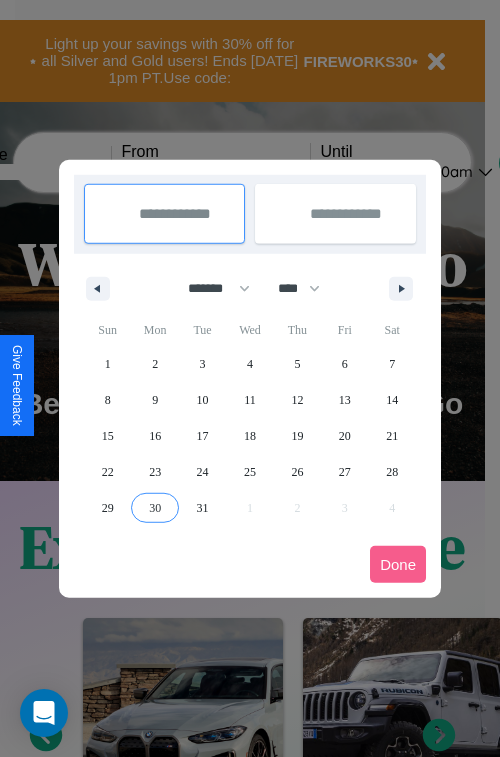 click on "30" at bounding box center (155, 508) 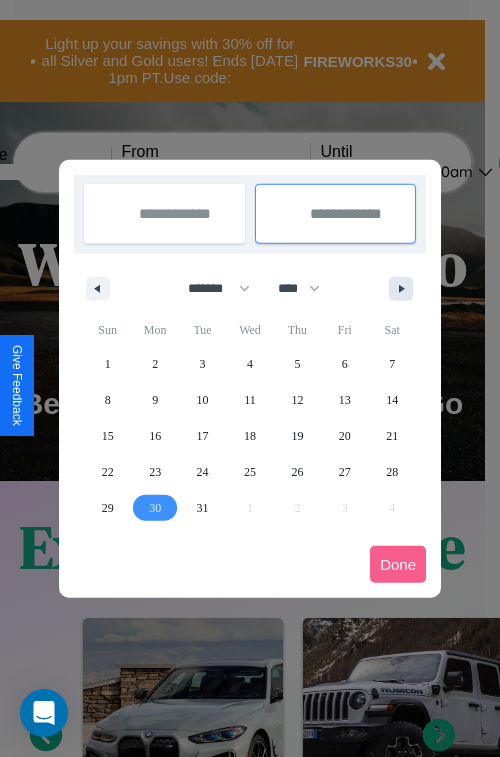 click at bounding box center [405, 289] 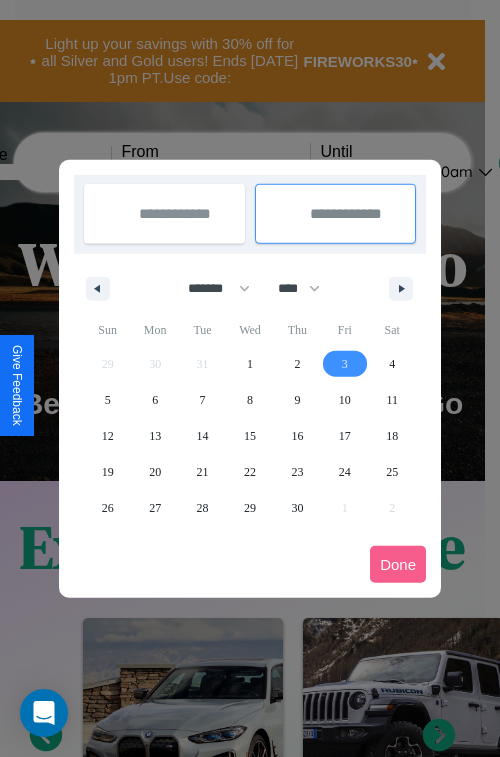 click on "3" at bounding box center (345, 364) 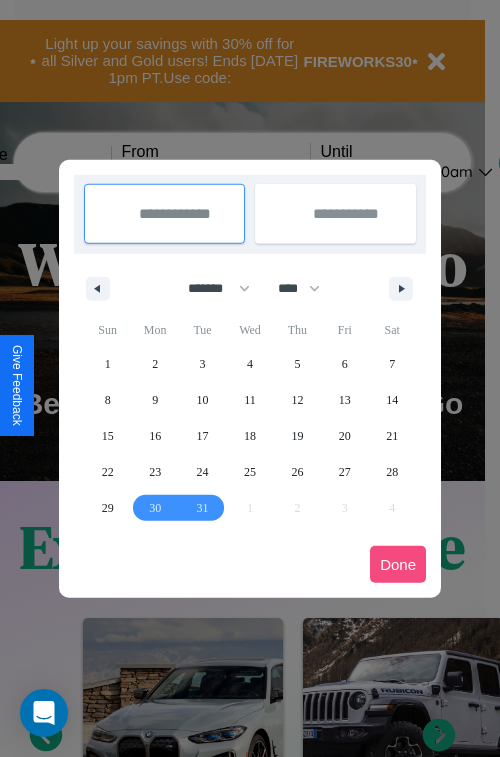 click on "Done" at bounding box center (398, 564) 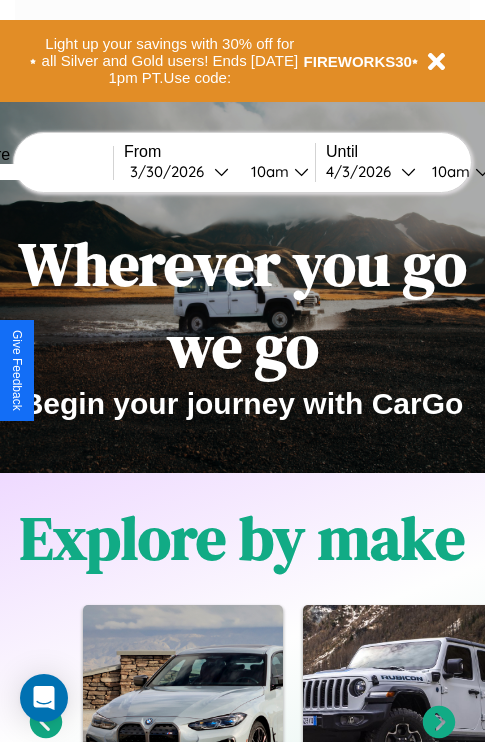 click on "10am" at bounding box center [267, 171] 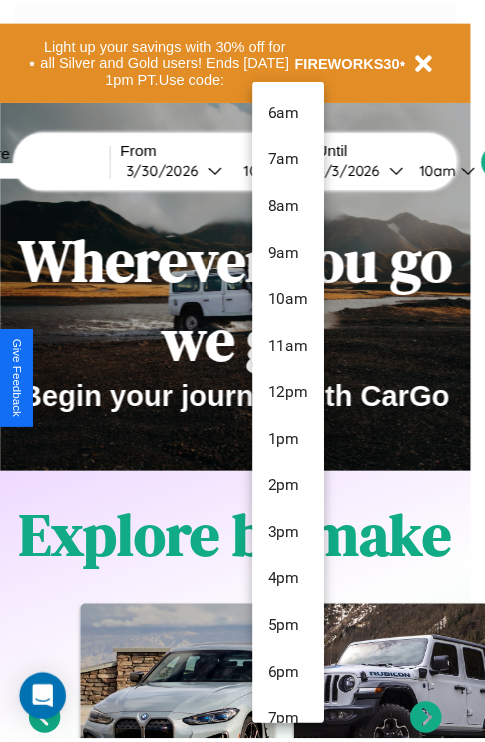 scroll, scrollTop: 67, scrollLeft: 0, axis: vertical 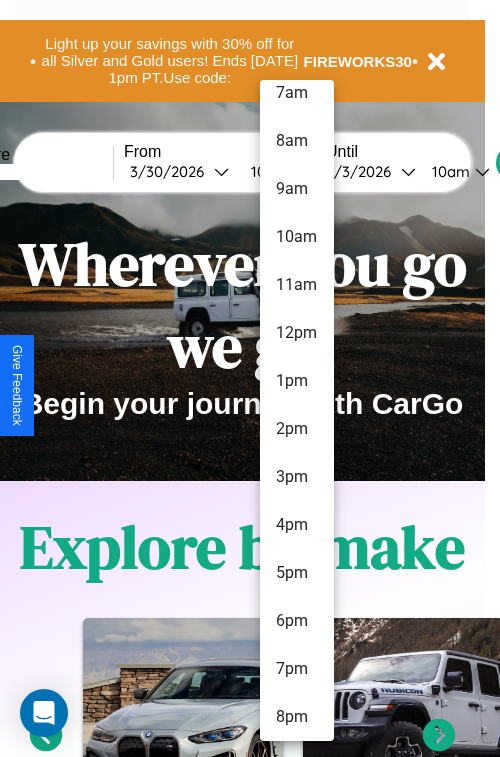click on "8pm" at bounding box center (297, 717) 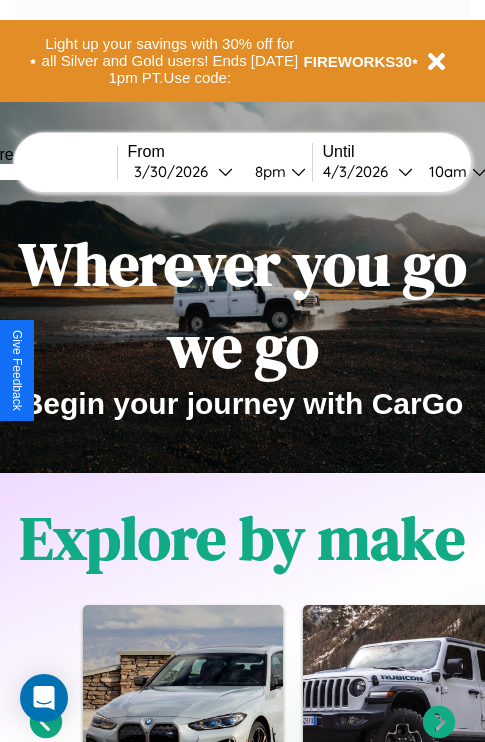click on "10am" at bounding box center (445, 171) 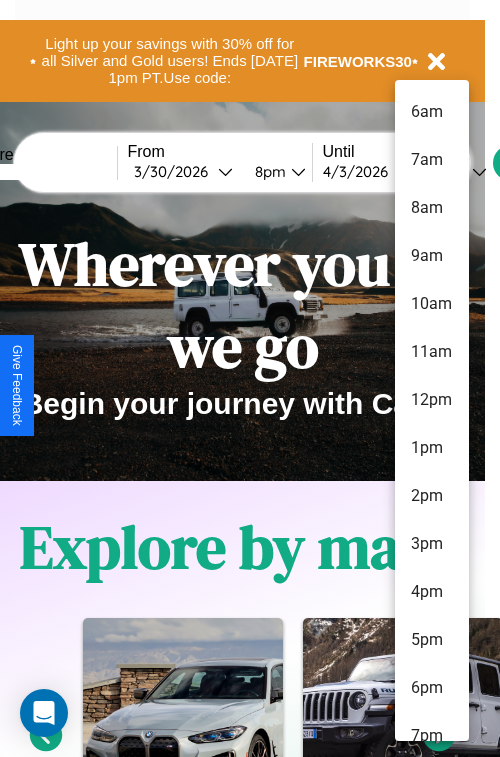 click on "2pm" at bounding box center (432, 496) 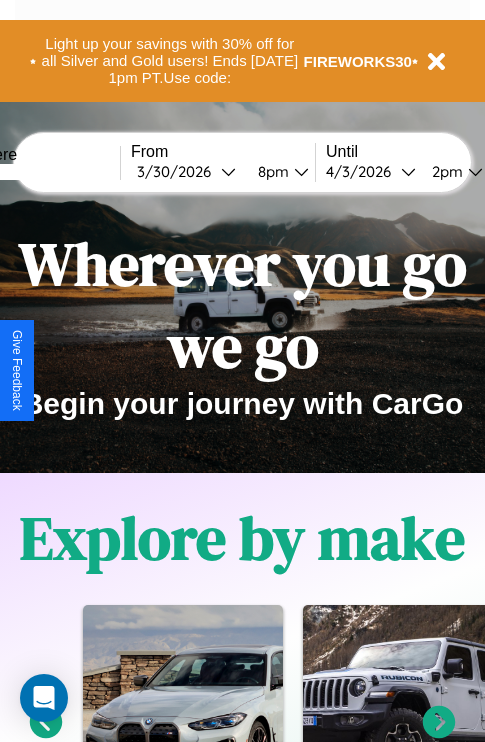 scroll, scrollTop: 0, scrollLeft: 66, axis: horizontal 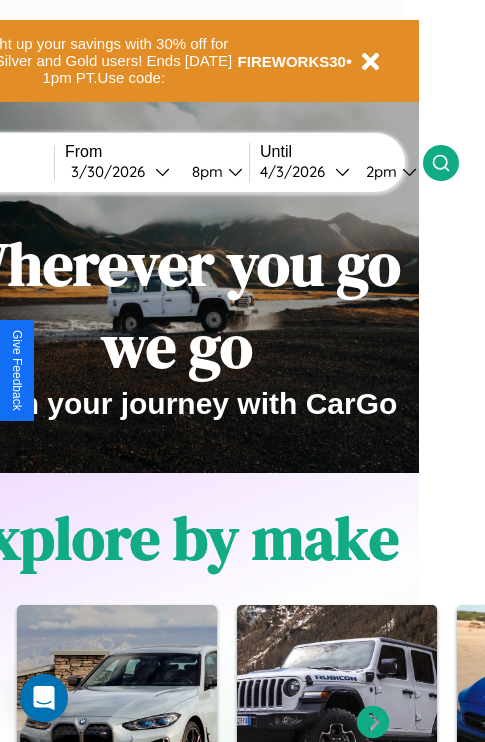 click 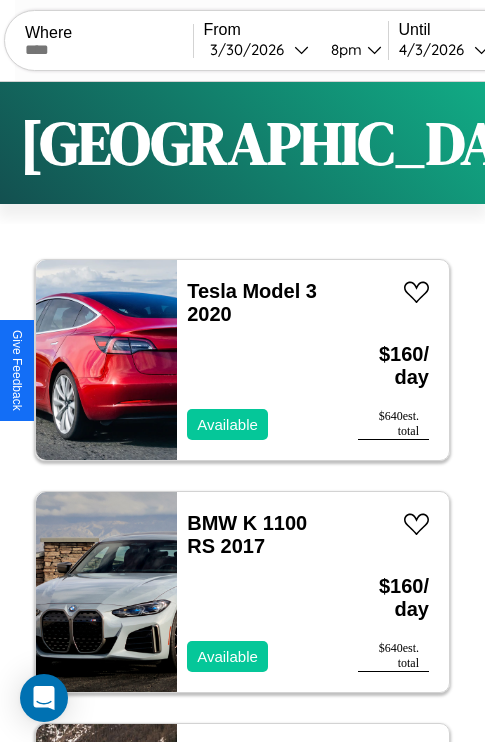 click on "Filters" at bounding box center (640, 143) 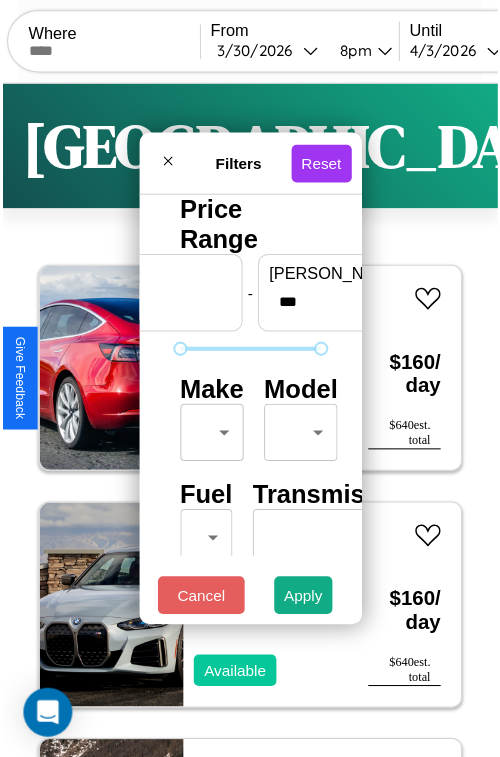 scroll, scrollTop: 59, scrollLeft: 0, axis: vertical 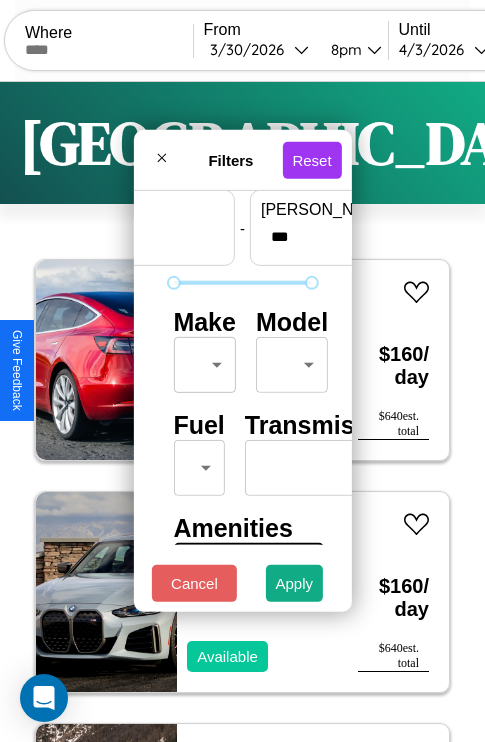 click on "CarGo Where From 3 / 30 / 2026 8pm Until 4 / 3 / 2026 2pm Become a Host Login Sign Up Paris Filters 137  cars in this area These cars can be picked up in this city. Tesla   Model 3   2020 Available $ 160  / day $ 640  est. total BMW   K 1100 RS   2017 Available $ 160  / day $ 640  est. total Jeep   J-10   2019 Available $ 60  / day $ 240  est. total Buick   Envision   2023 Available $ 140  / day $ 560  est. total Alfa Romeo   8C Competizione Spider   2021 Available $ 80  / day $ 320  est. total Mazda   Protege   2019 Available $ 40  / day $ 160  est. total Alfa Romeo   Giulia (952)   2018 Available $ 170  / day $ 680  est. total Kia   Tekiar   2017 Available $ 170  / day $ 680  est. total BMW   CE 04   2018 Unavailable $ 80  / day $ 320  est. total Ferrari   488 GTB   2022 Available $ 180  / day $ 720  est. total Maserati   MC20   2017 Available $ 60  / day $ 240  est. total Infiniti   J30   2020 Available $ 150  / day $ 600  est. total Acura   RLX   2016 Available $ 150  / day $ 600  est. total Ferrari     $" at bounding box center (242, 412) 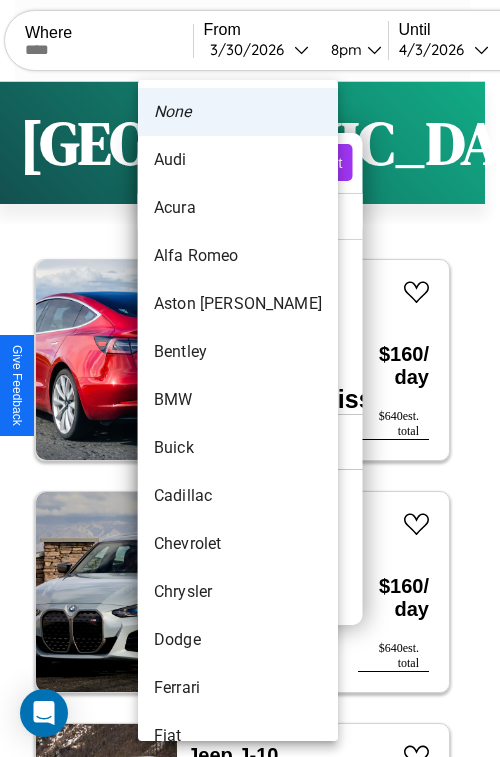 scroll, scrollTop: 86, scrollLeft: 0, axis: vertical 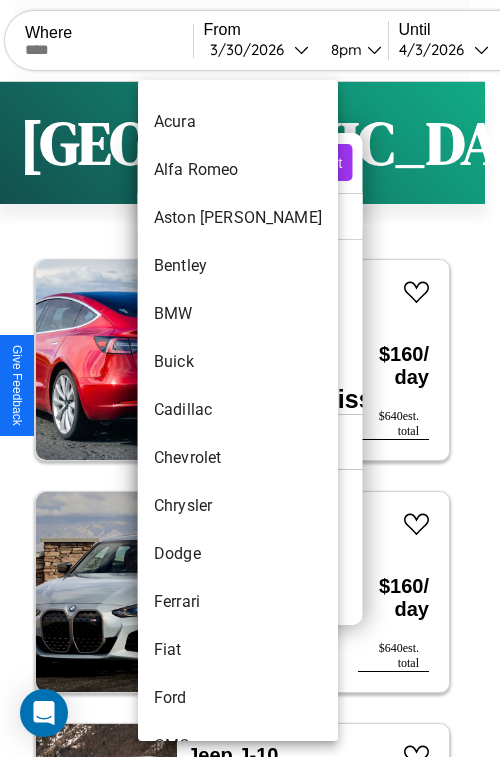 click on "Cadillac" at bounding box center (238, 410) 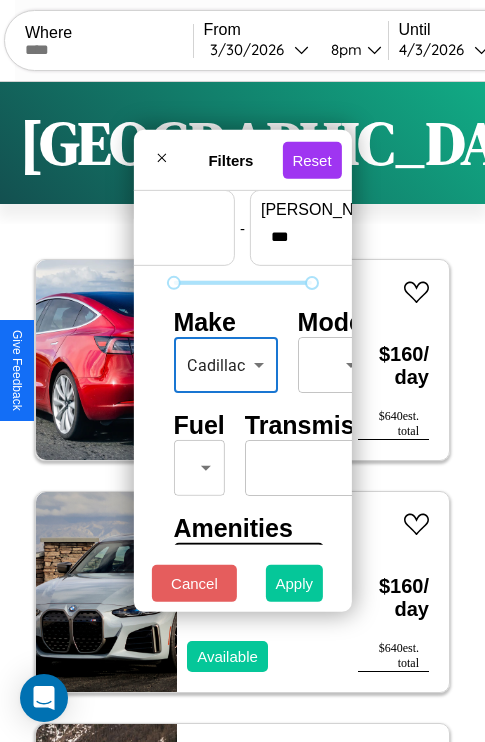 click on "Apply" at bounding box center (295, 583) 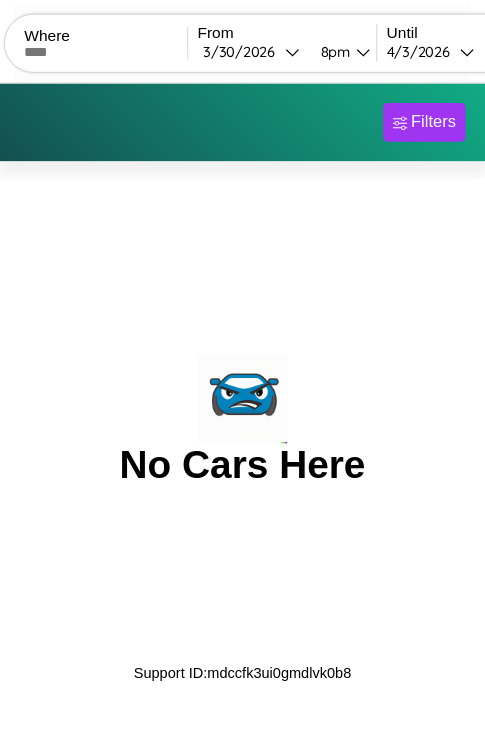 scroll, scrollTop: 0, scrollLeft: 0, axis: both 